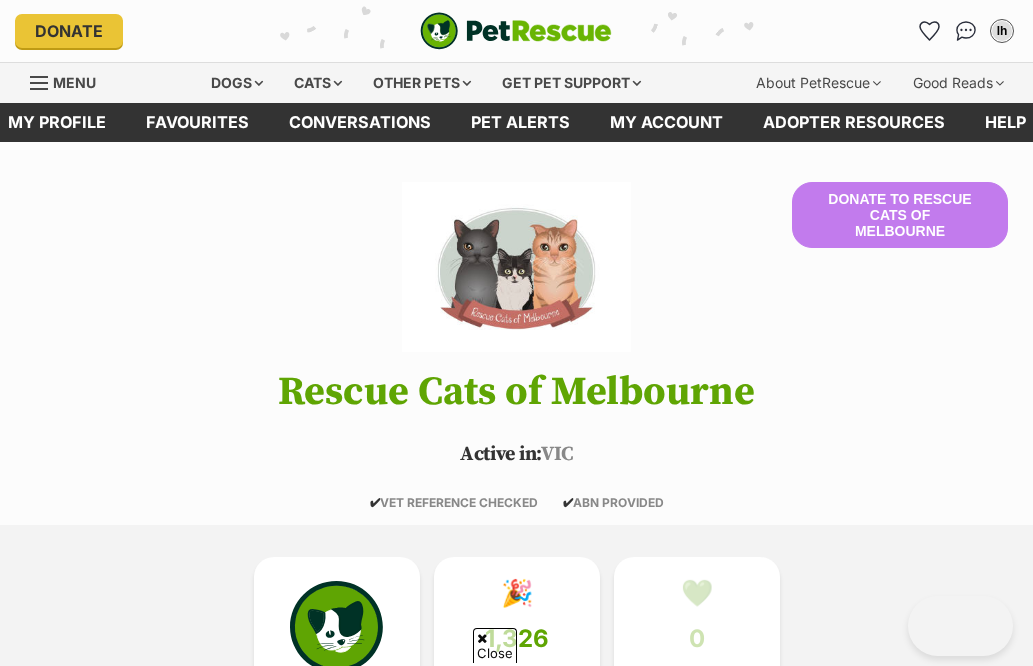 scroll, scrollTop: 221, scrollLeft: 0, axis: vertical 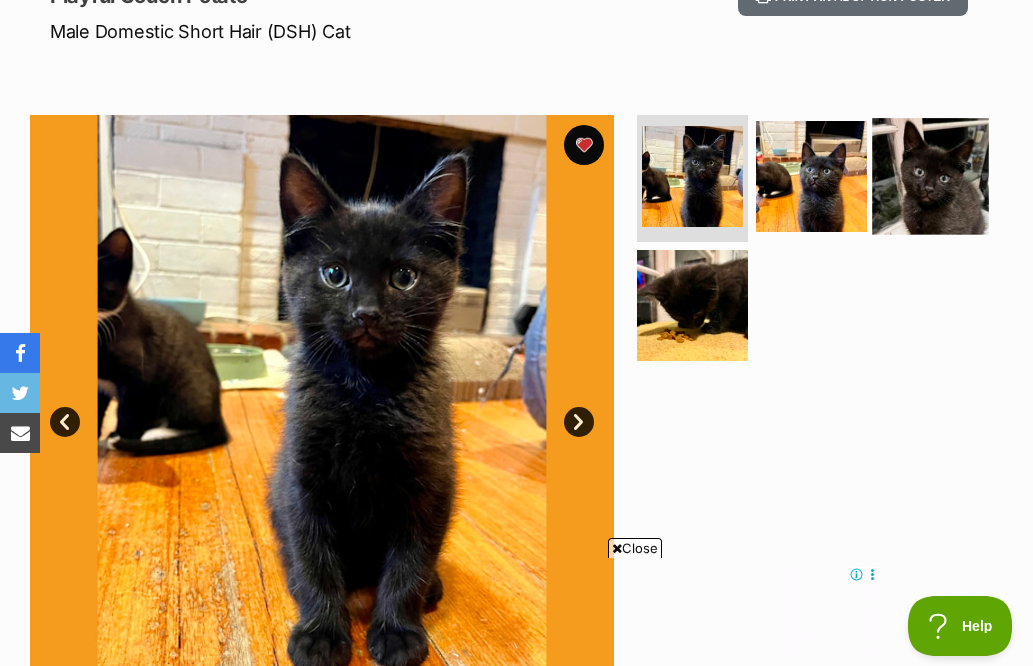 click at bounding box center [930, 176] 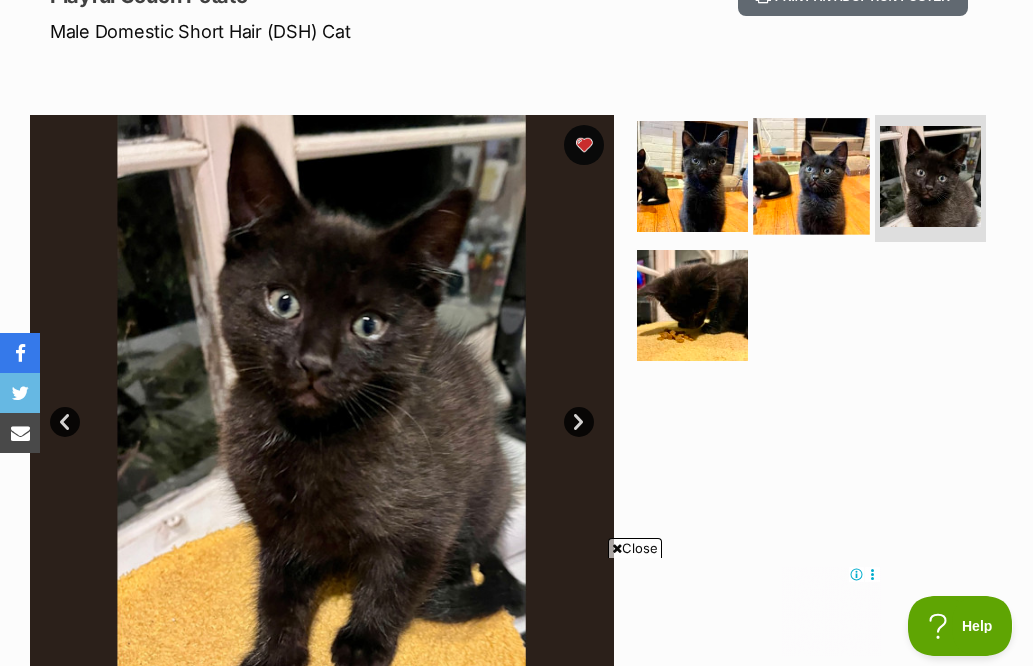 click at bounding box center [811, 176] 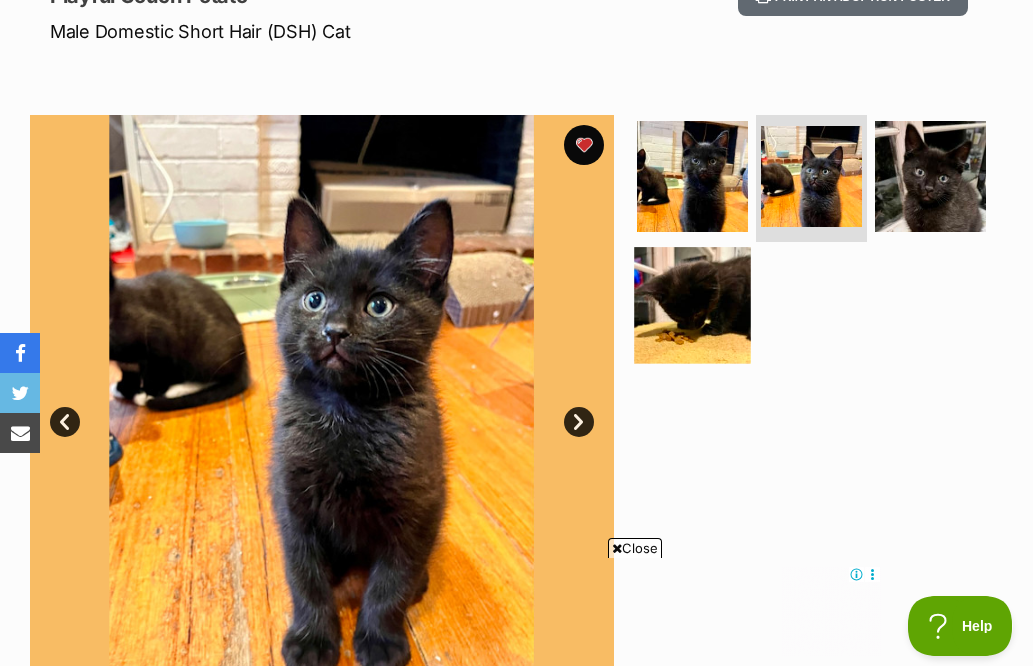 click at bounding box center [692, 306] 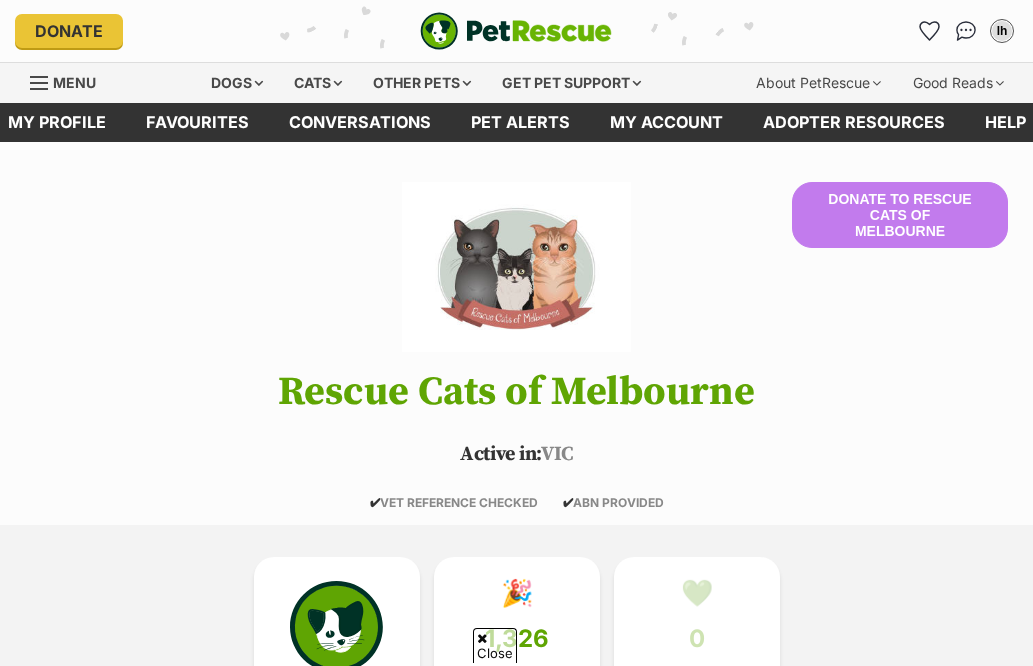 scroll, scrollTop: 5597, scrollLeft: 0, axis: vertical 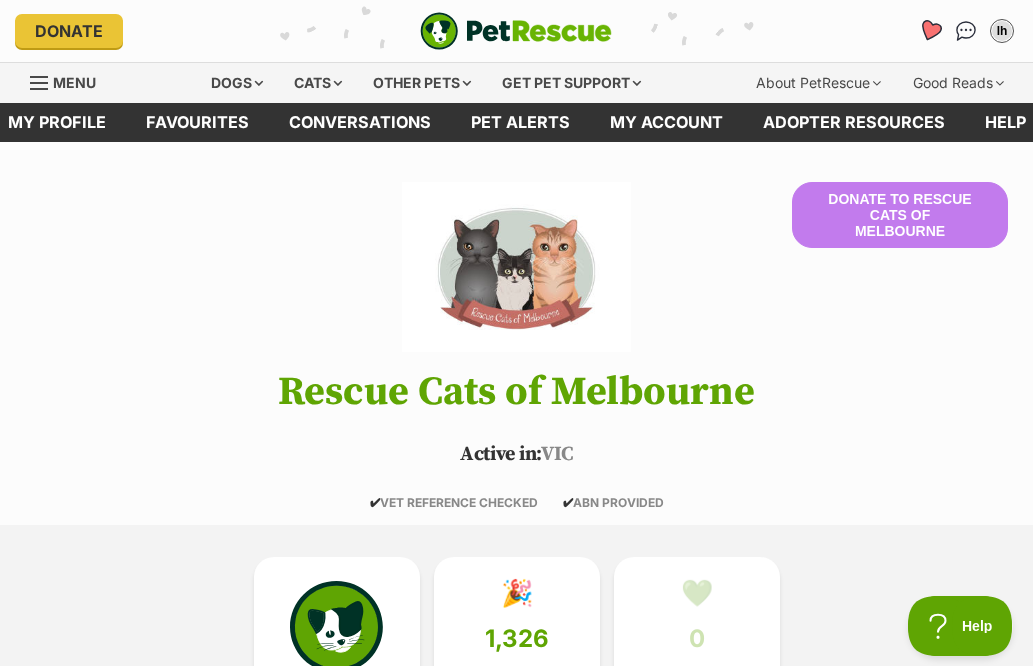 click 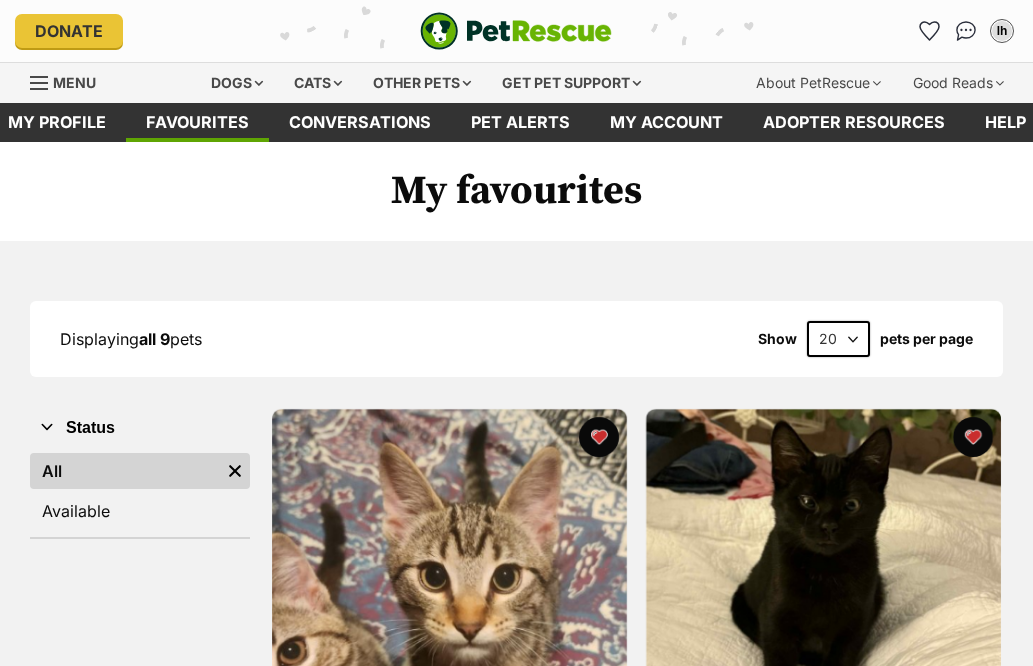 scroll, scrollTop: 0, scrollLeft: 0, axis: both 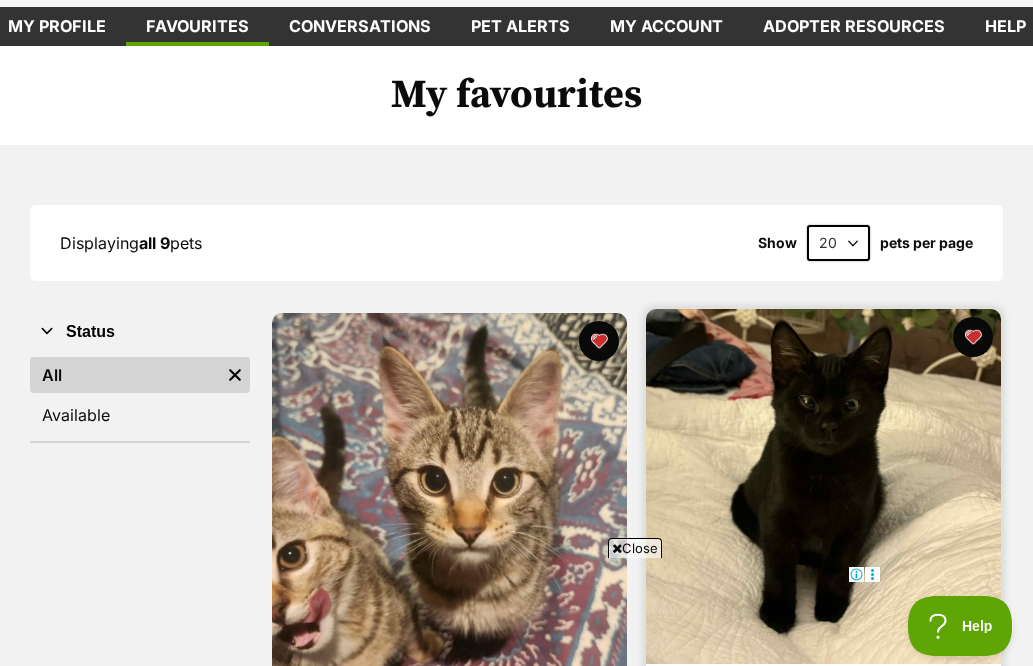 click at bounding box center (823, 486) 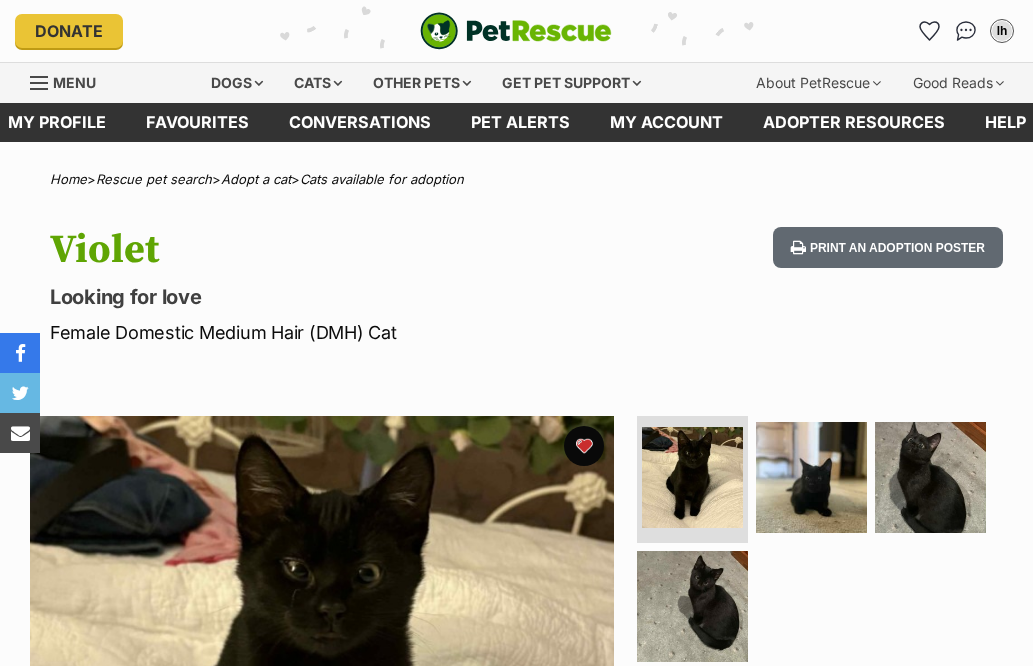 scroll, scrollTop: 0, scrollLeft: 0, axis: both 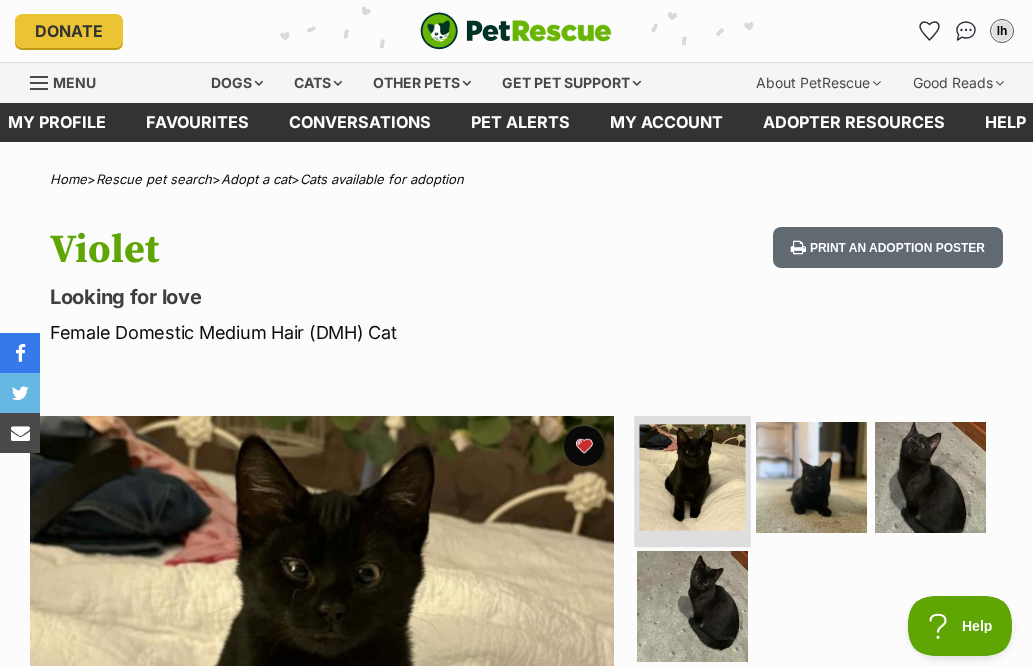 click at bounding box center (693, 477) 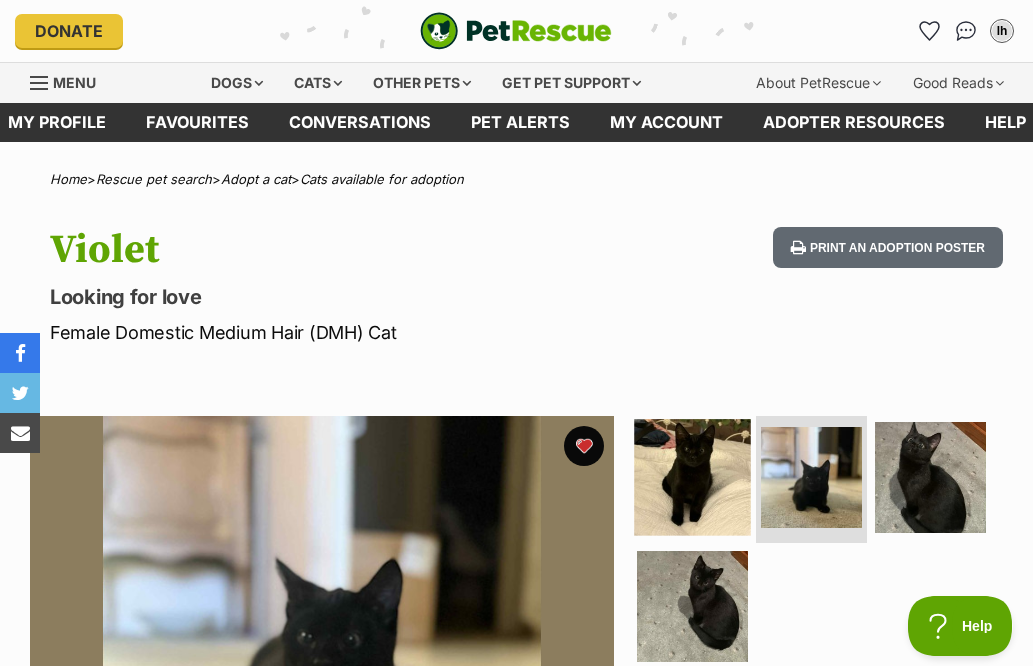 scroll, scrollTop: 84, scrollLeft: 0, axis: vertical 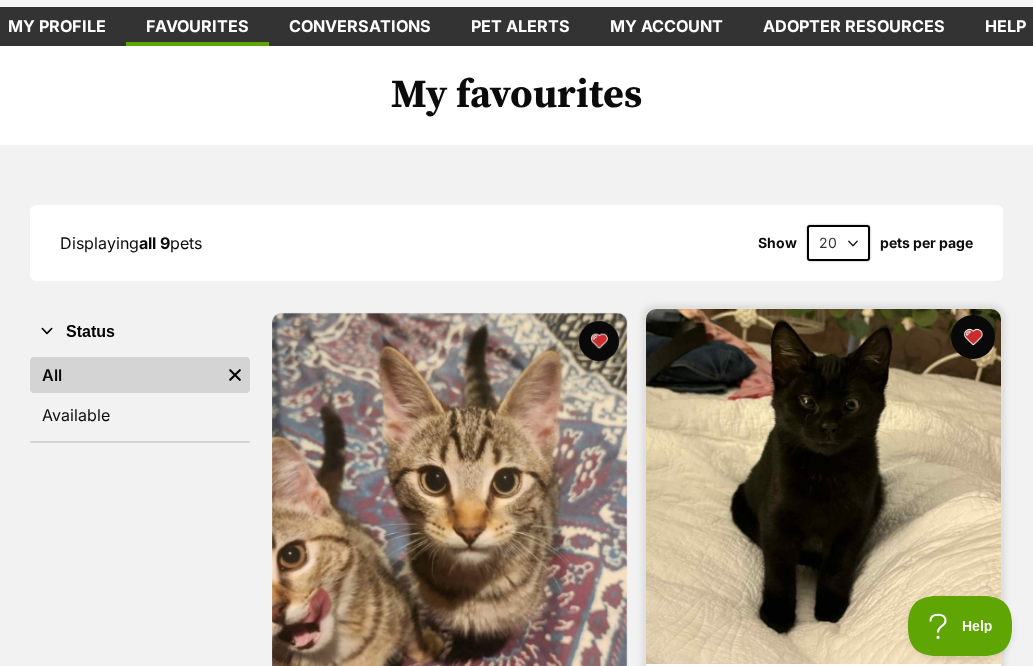 click at bounding box center (973, 337) 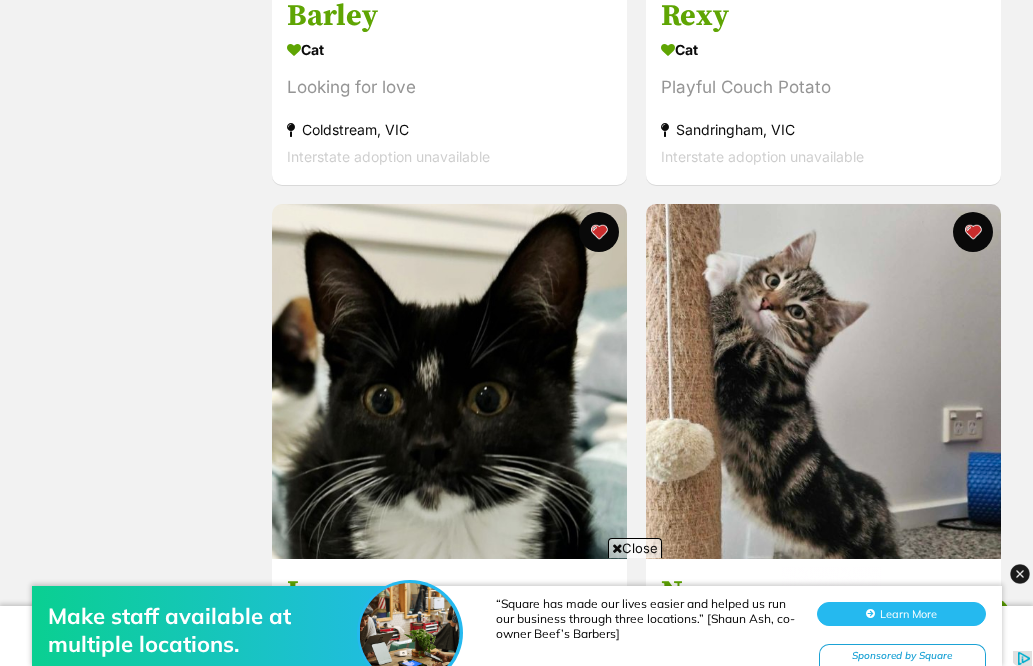 scroll, scrollTop: 1359, scrollLeft: 0, axis: vertical 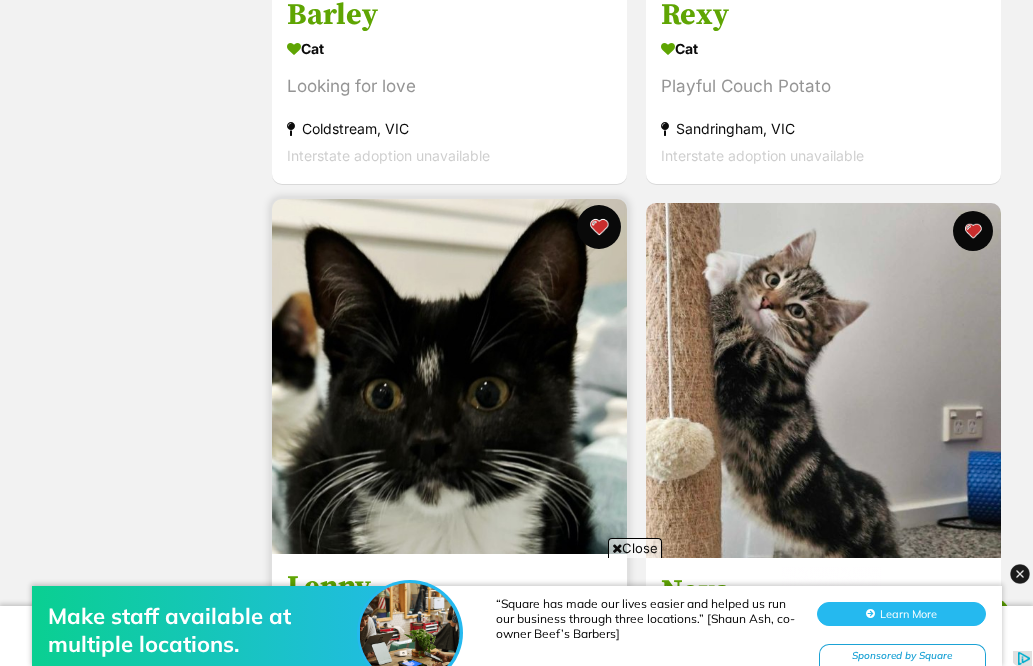 click at bounding box center [599, 227] 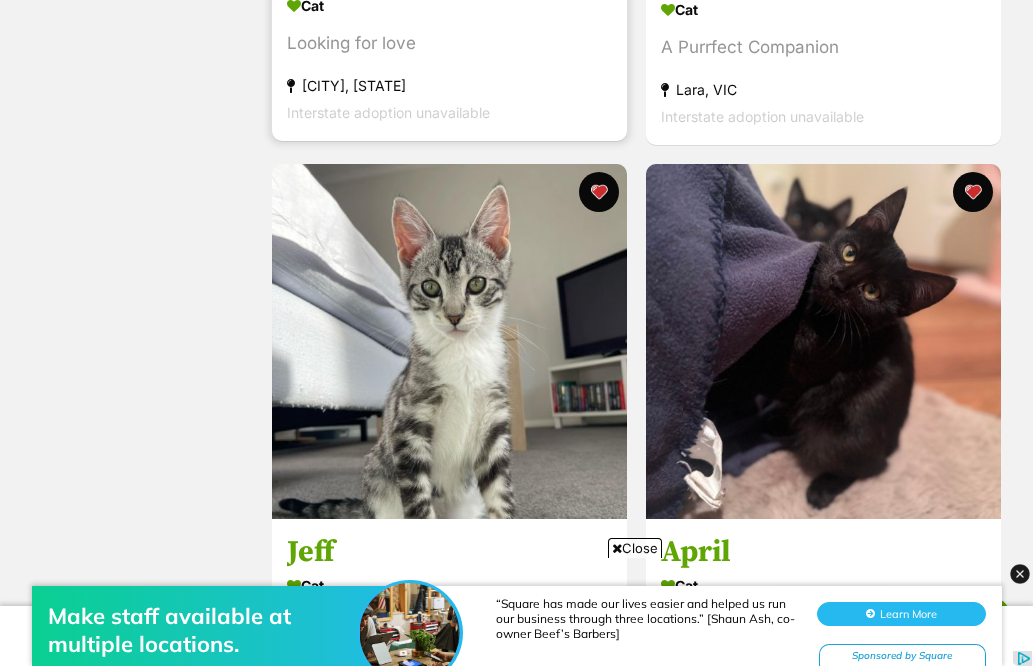 scroll, scrollTop: 1983, scrollLeft: 0, axis: vertical 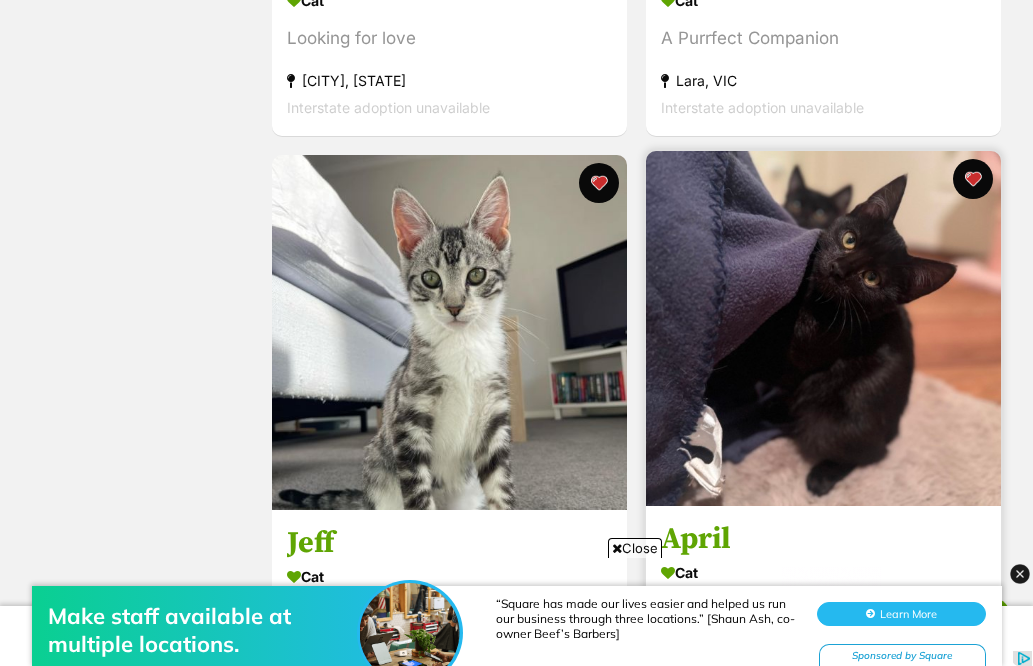 click at bounding box center (823, 328) 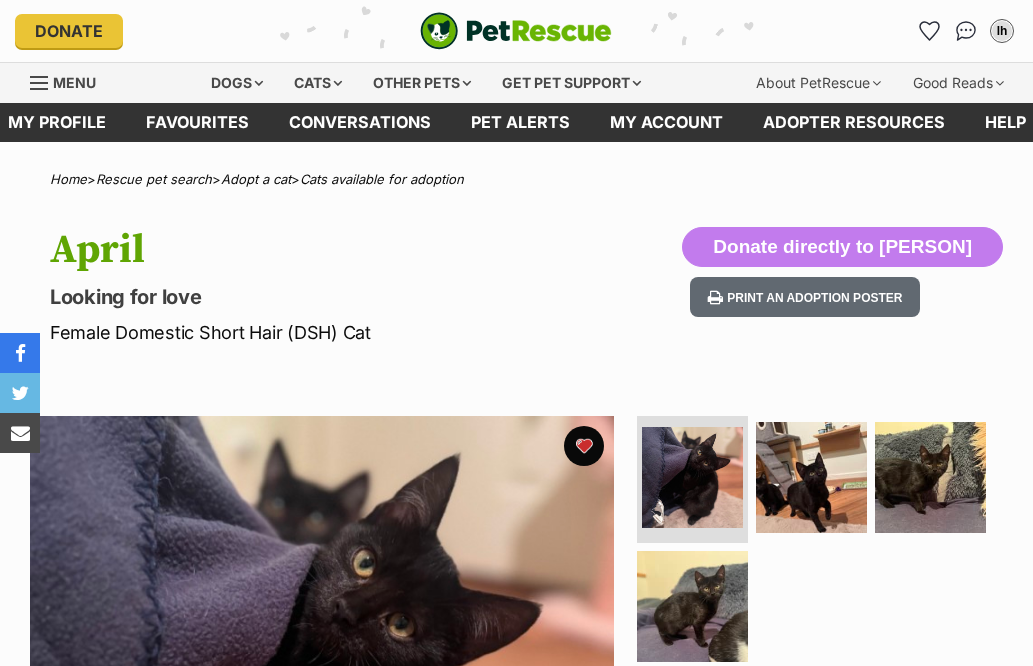 scroll, scrollTop: 0, scrollLeft: 0, axis: both 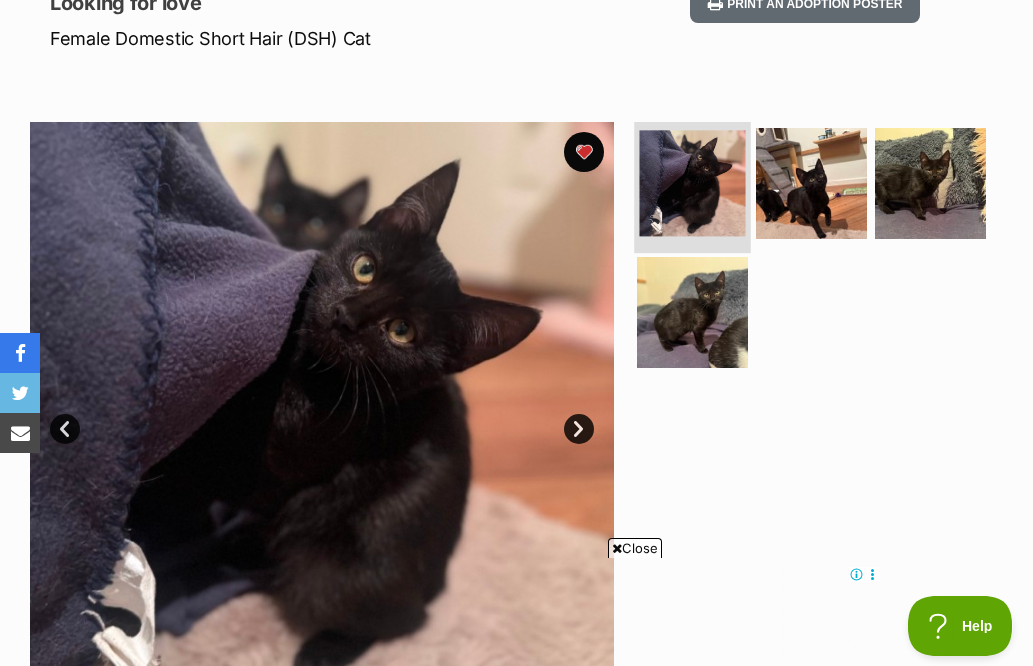 click at bounding box center (693, 183) 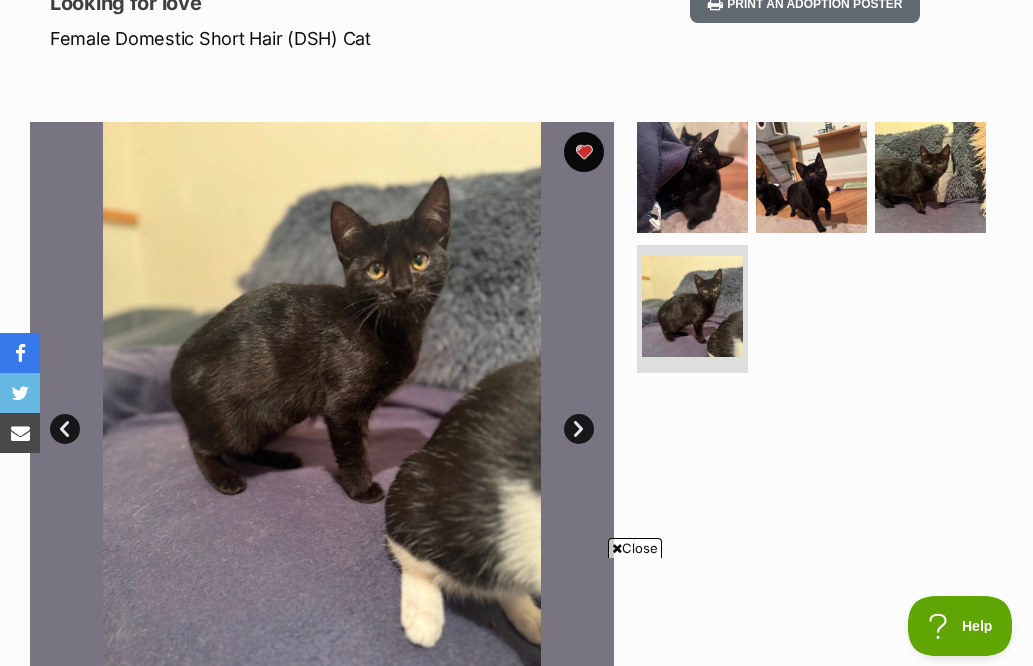scroll, scrollTop: 0, scrollLeft: 0, axis: both 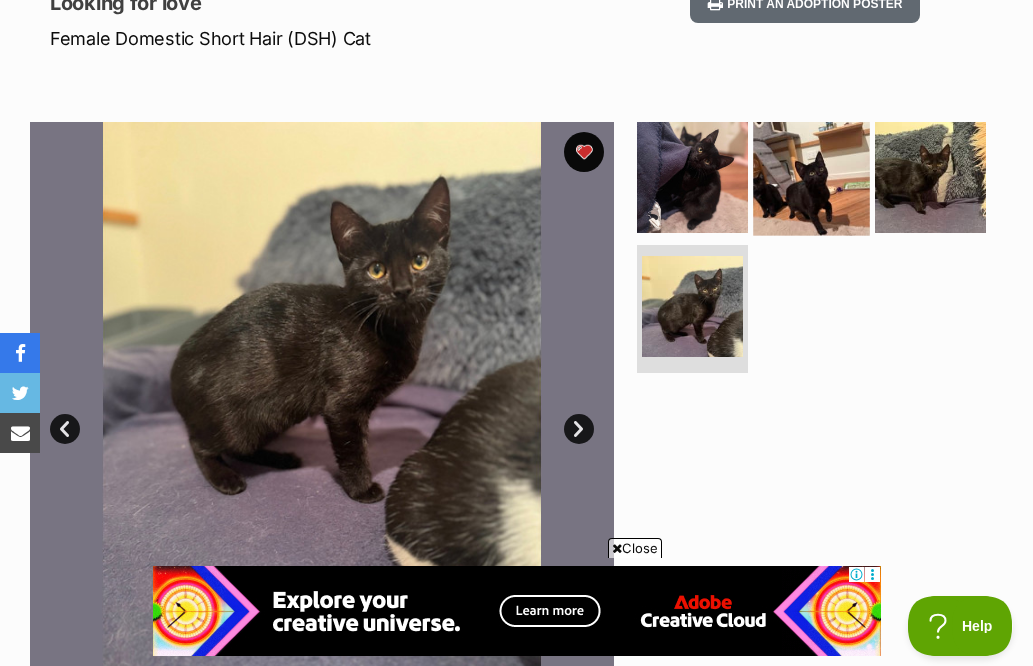 click at bounding box center (811, 177) 